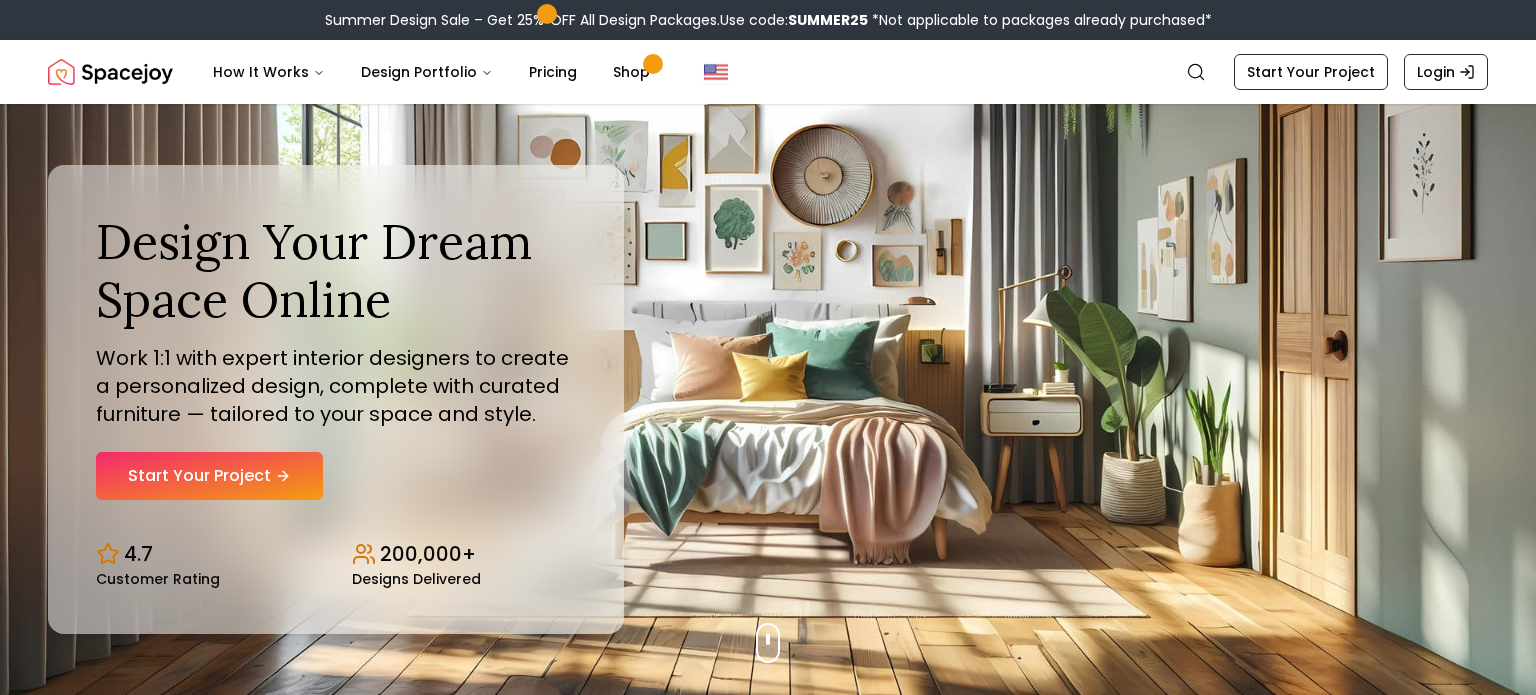 scroll, scrollTop: 0, scrollLeft: 0, axis: both 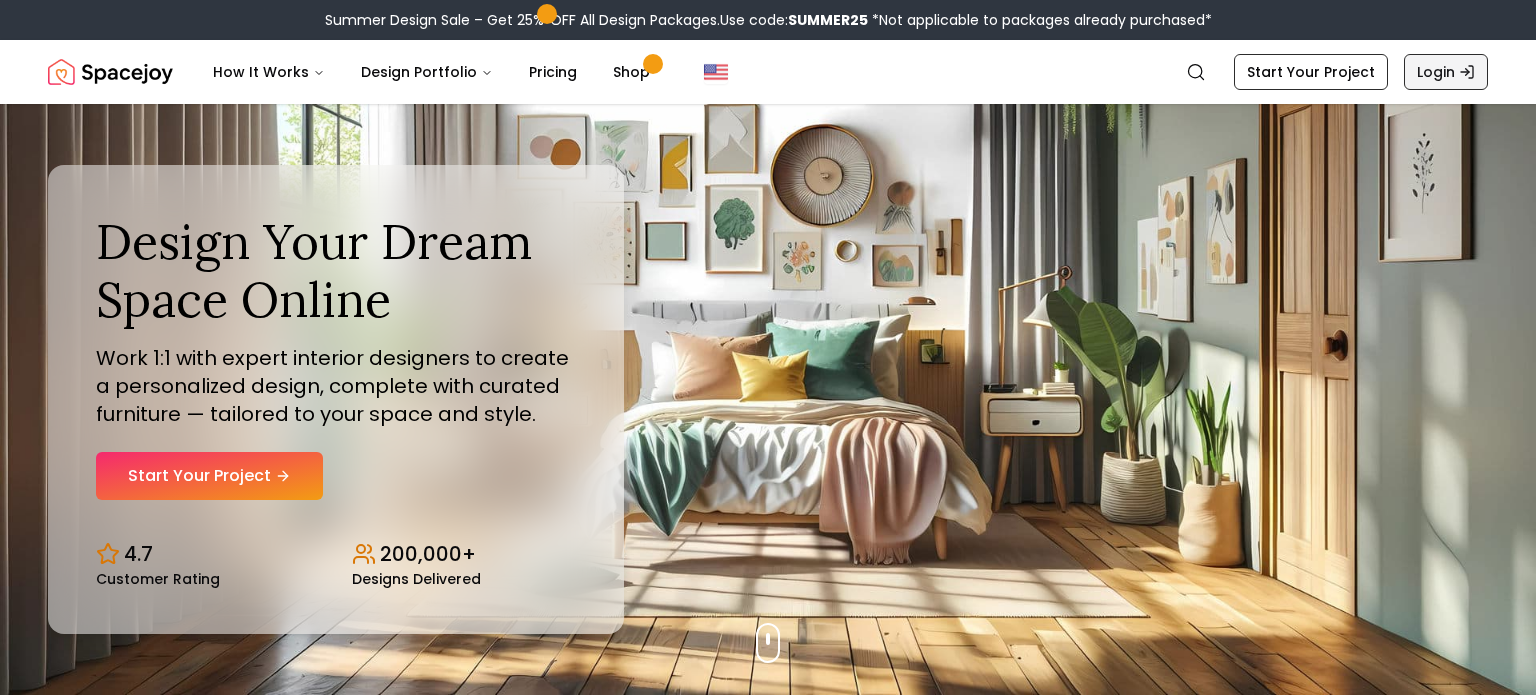 click on "Login" at bounding box center (1446, 72) 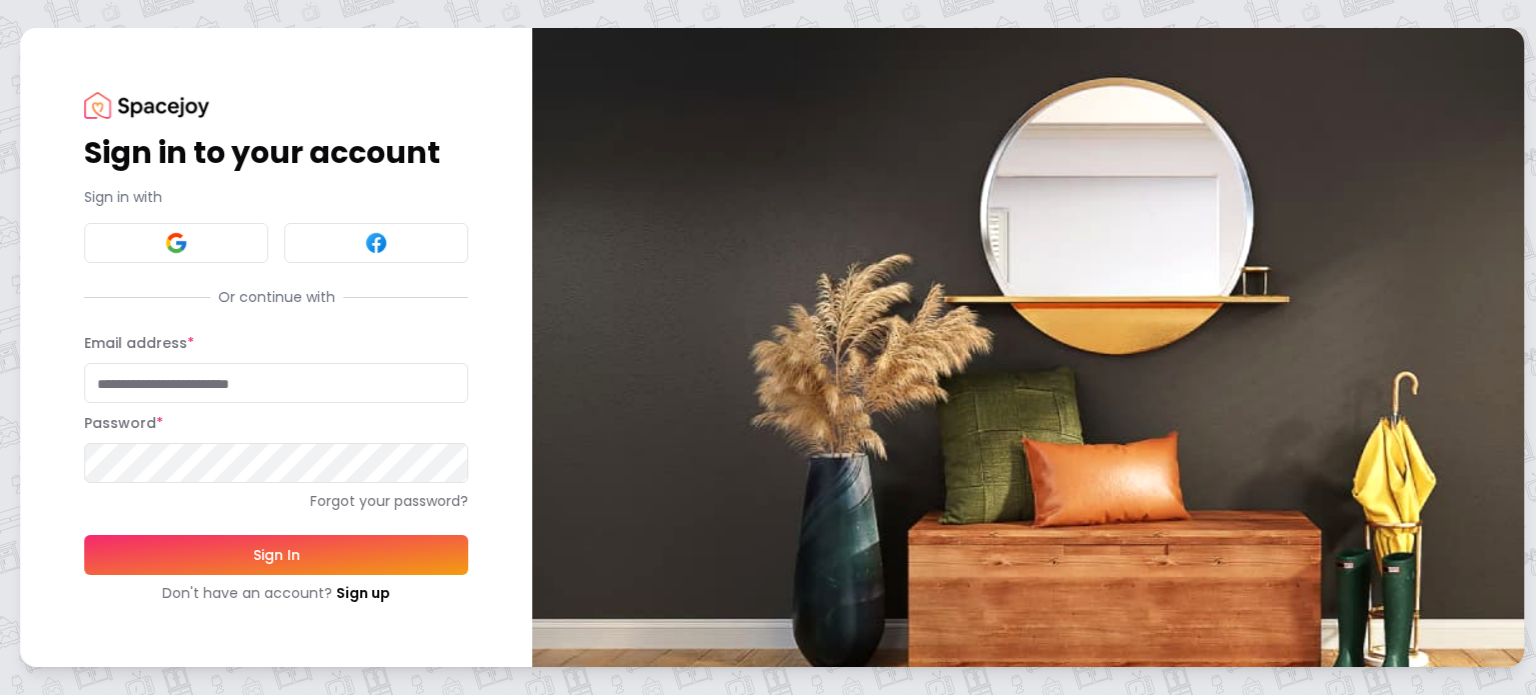 type on "**********" 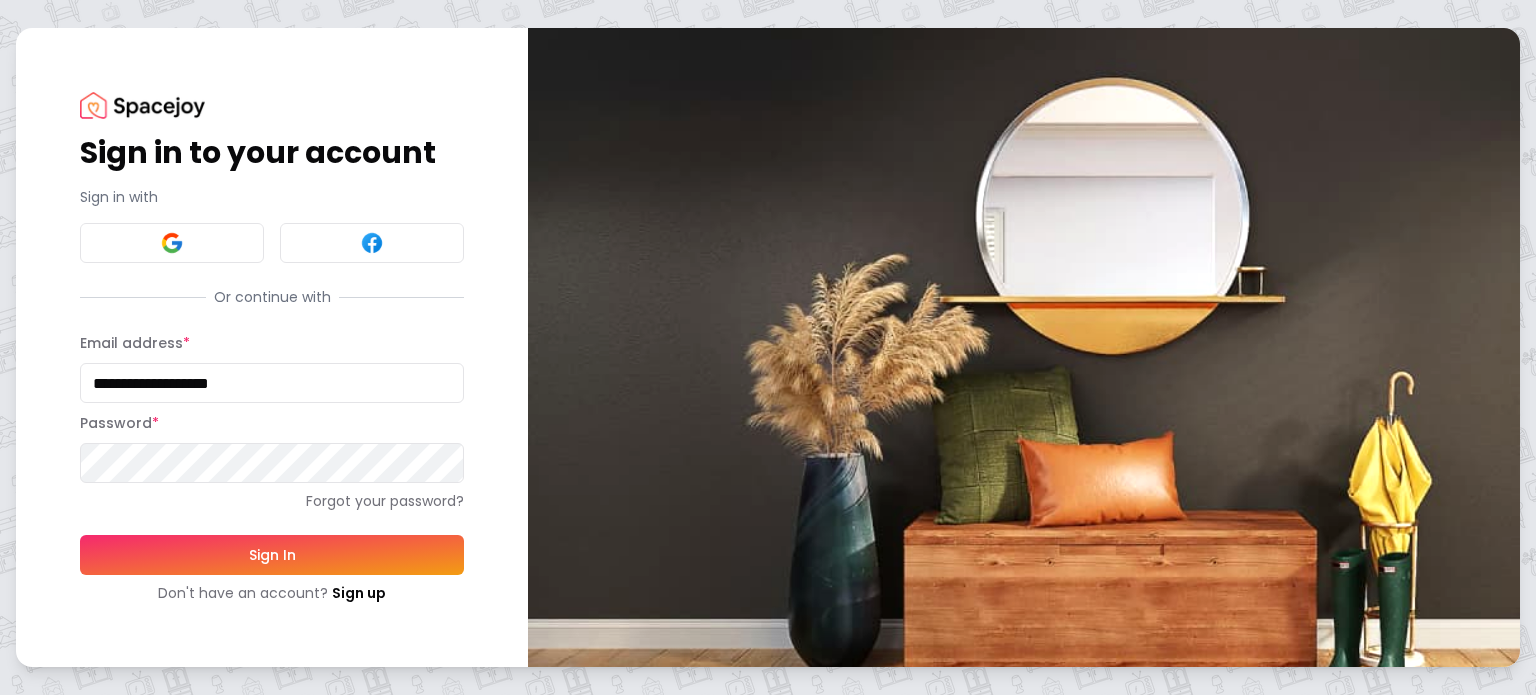 click on "Sign In" at bounding box center [272, 555] 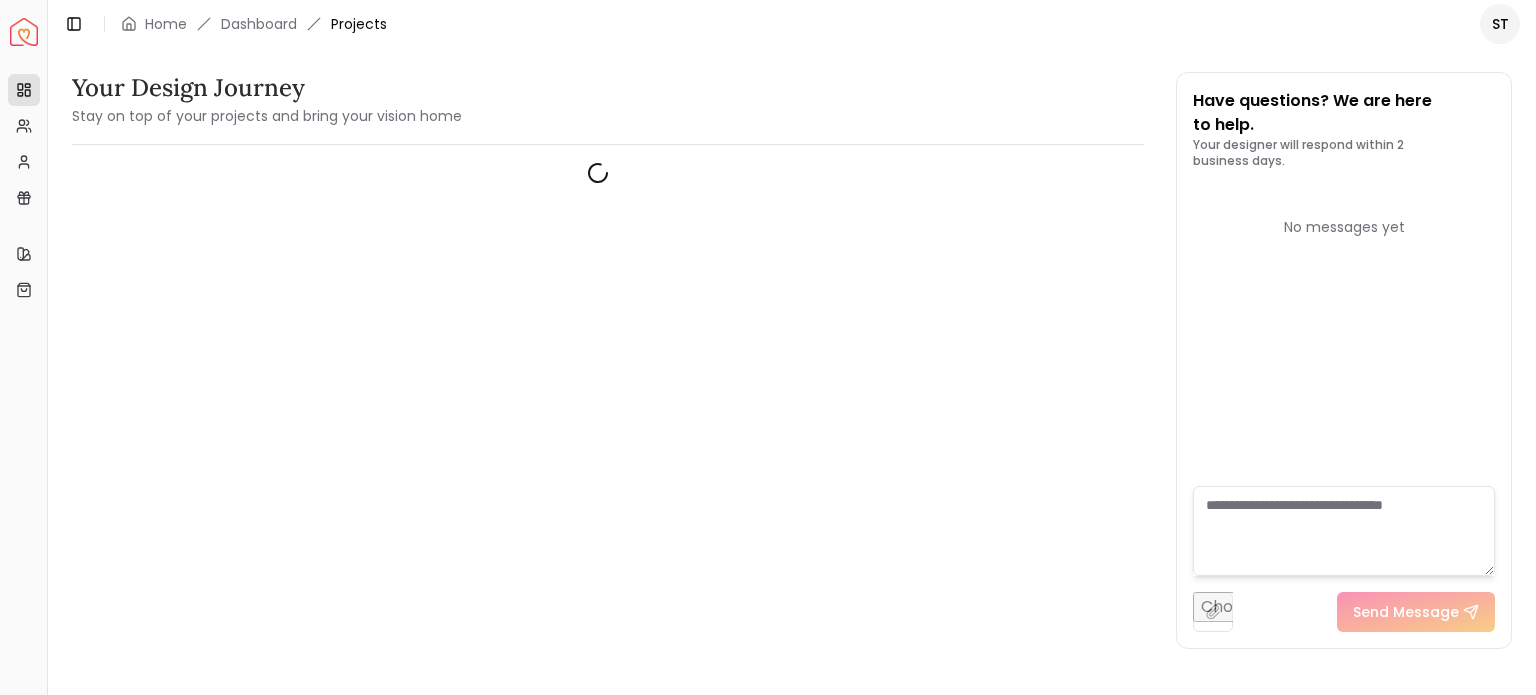 scroll, scrollTop: 0, scrollLeft: 0, axis: both 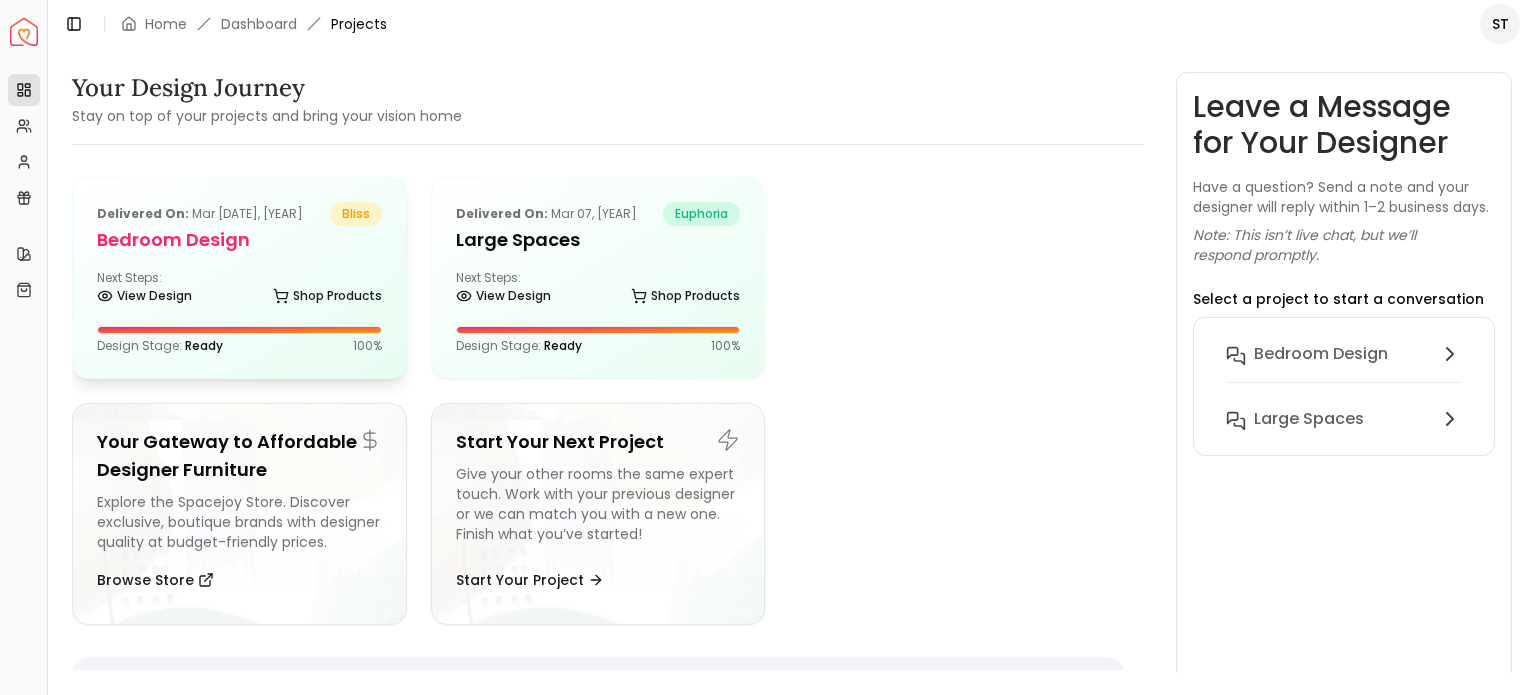 click on "Next Steps: View Design Shop Products" at bounding box center [239, 290] 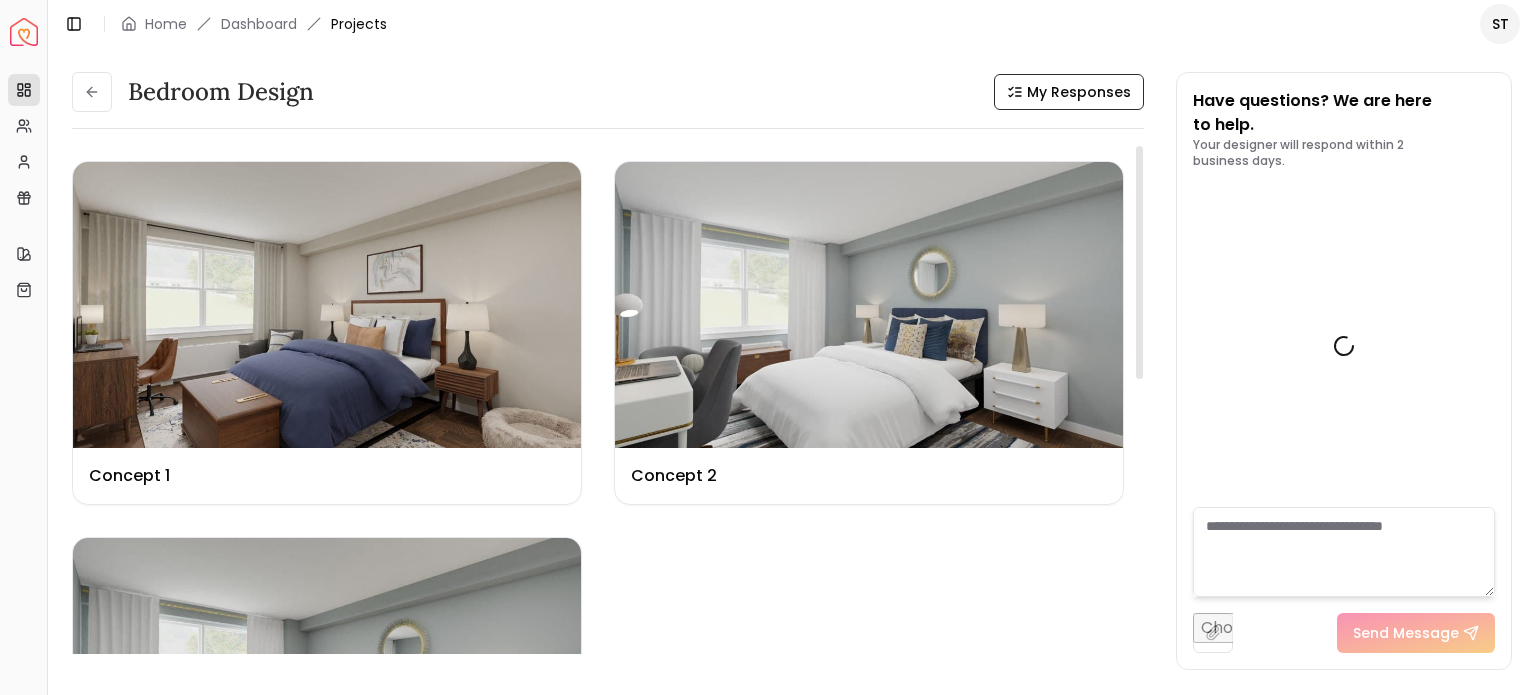 scroll, scrollTop: 269, scrollLeft: 0, axis: vertical 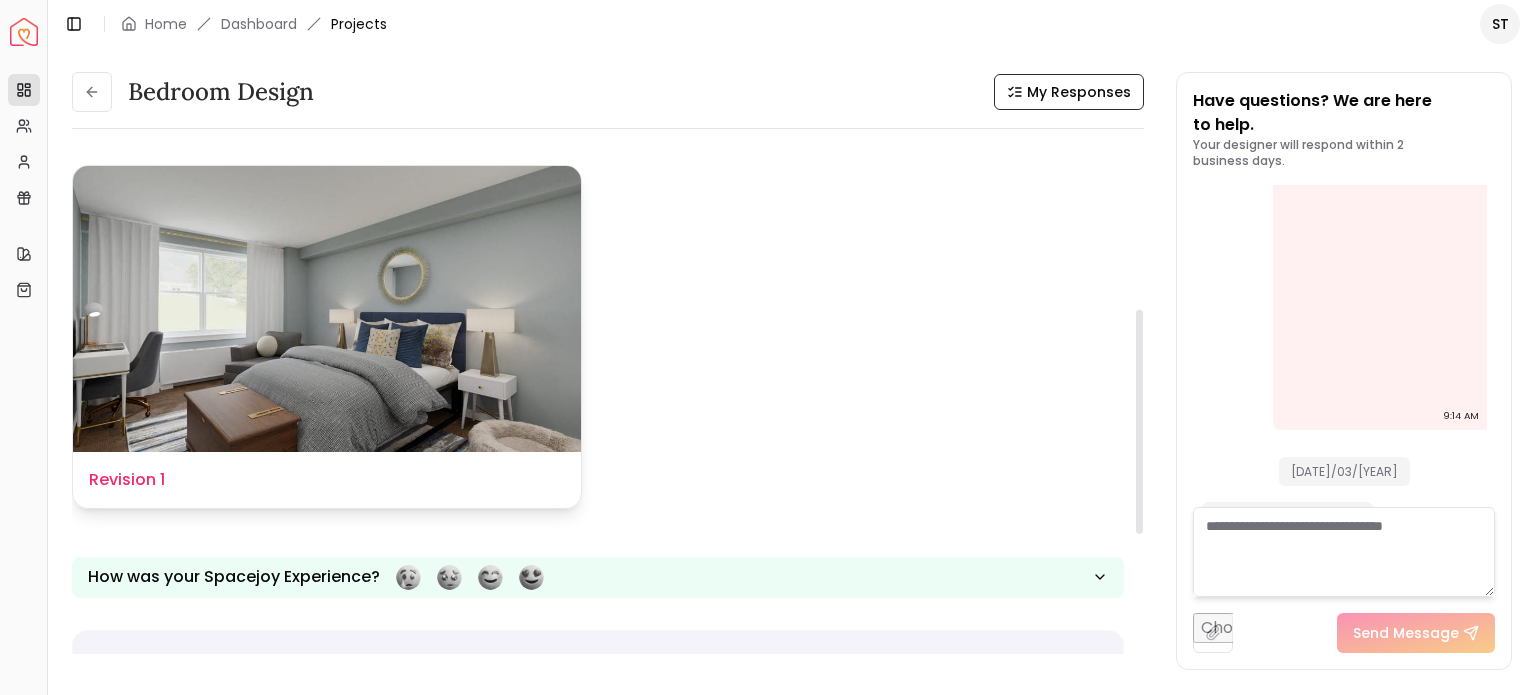 click at bounding box center [327, 309] 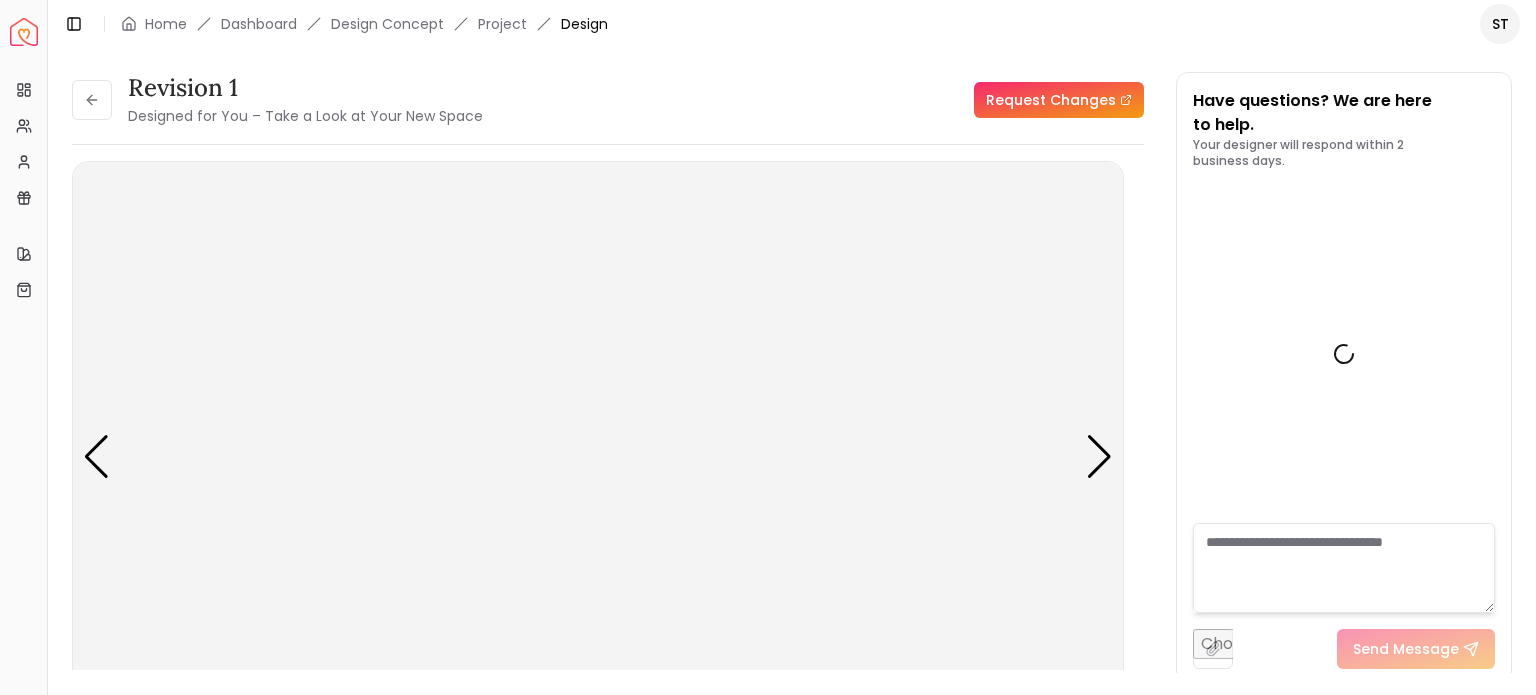 scroll, scrollTop: 253, scrollLeft: 0, axis: vertical 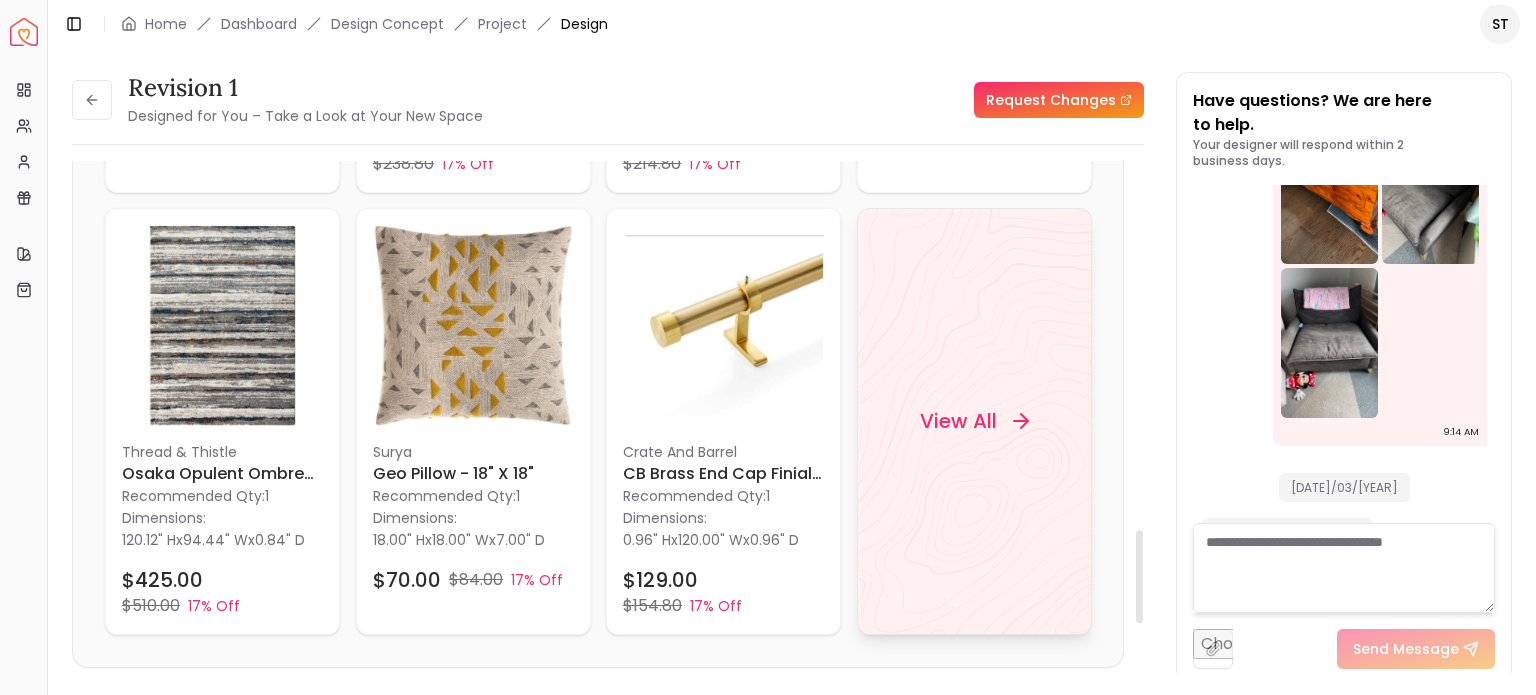 click on "View All" at bounding box center [973, 421] 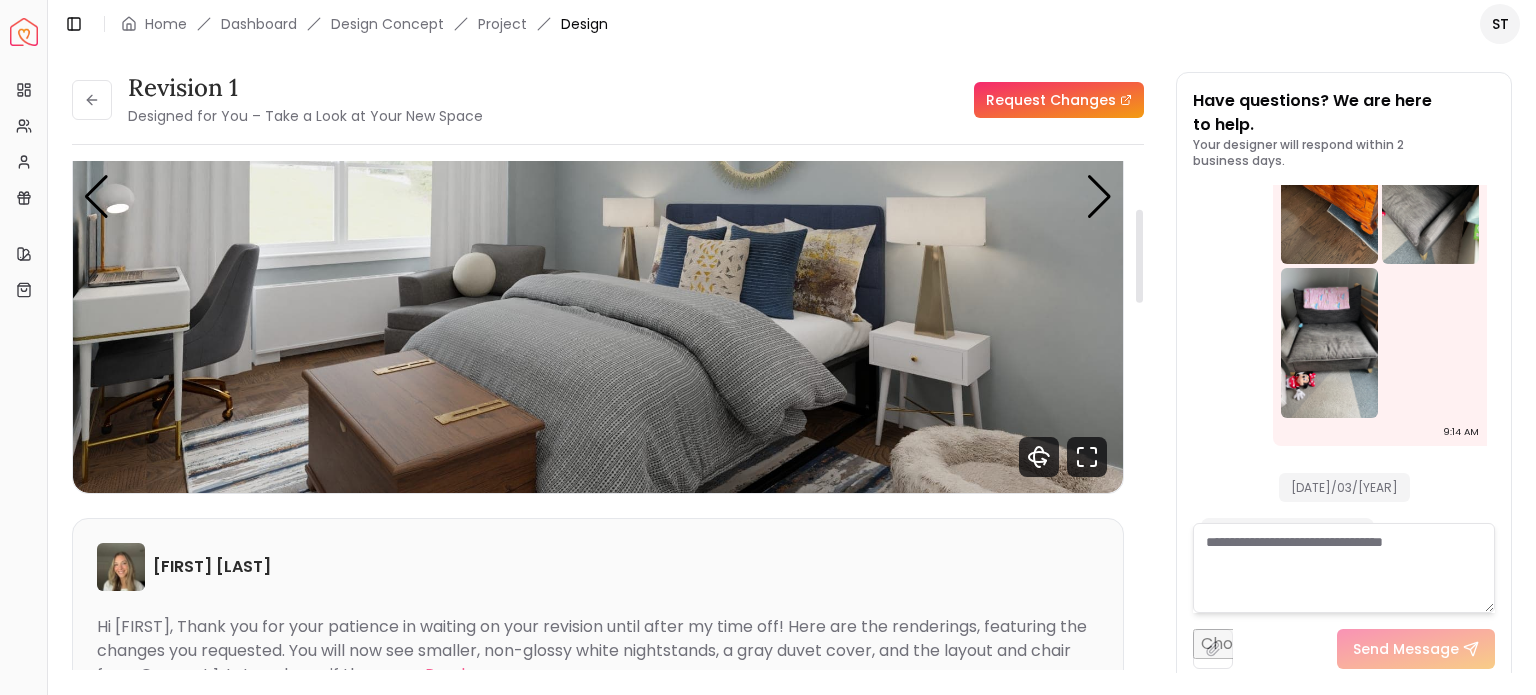scroll, scrollTop: 0, scrollLeft: 0, axis: both 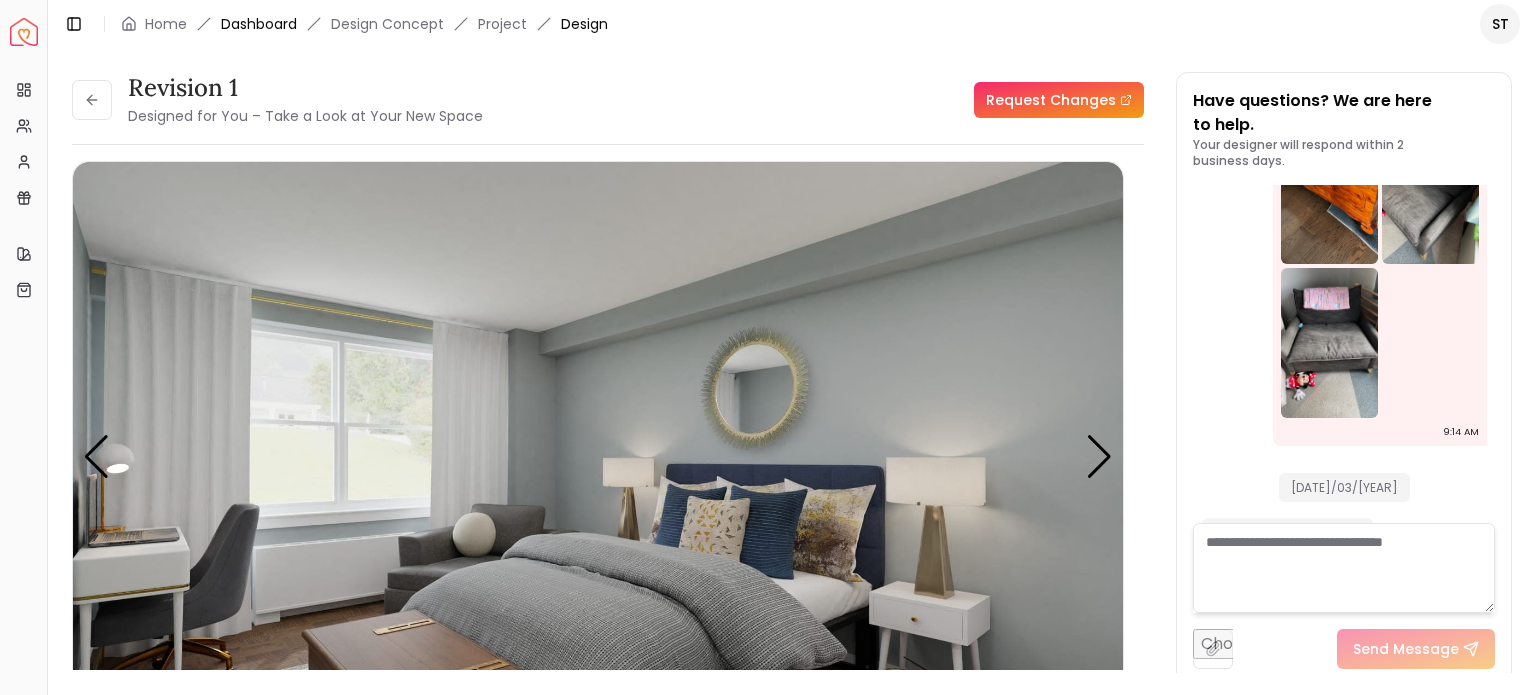 click on "Dashboard" at bounding box center (259, 24) 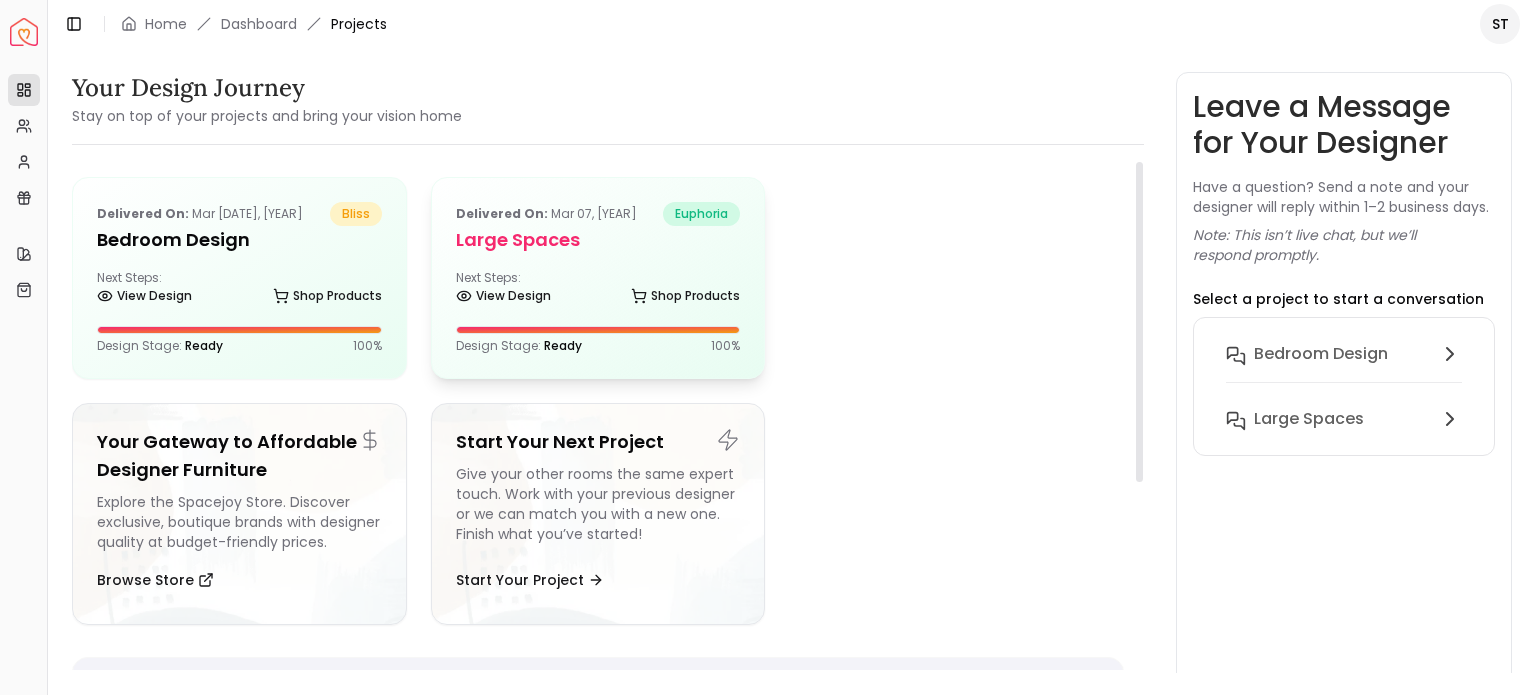 click on "Delivered on: [DATE] euphoria Large Spaces Next Steps: View Design Shop Products Design Stage: Ready 100 %" at bounding box center [598, 278] 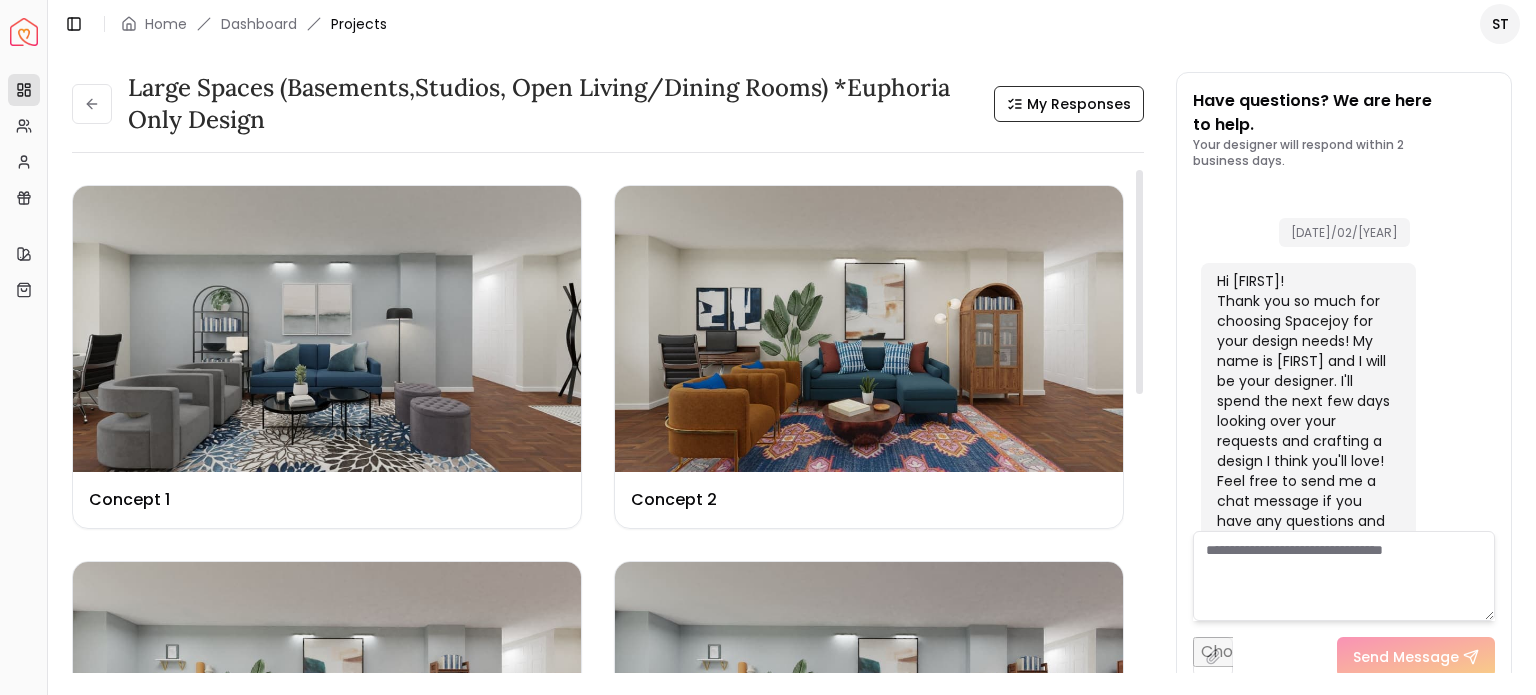 scroll, scrollTop: 4376, scrollLeft: 0, axis: vertical 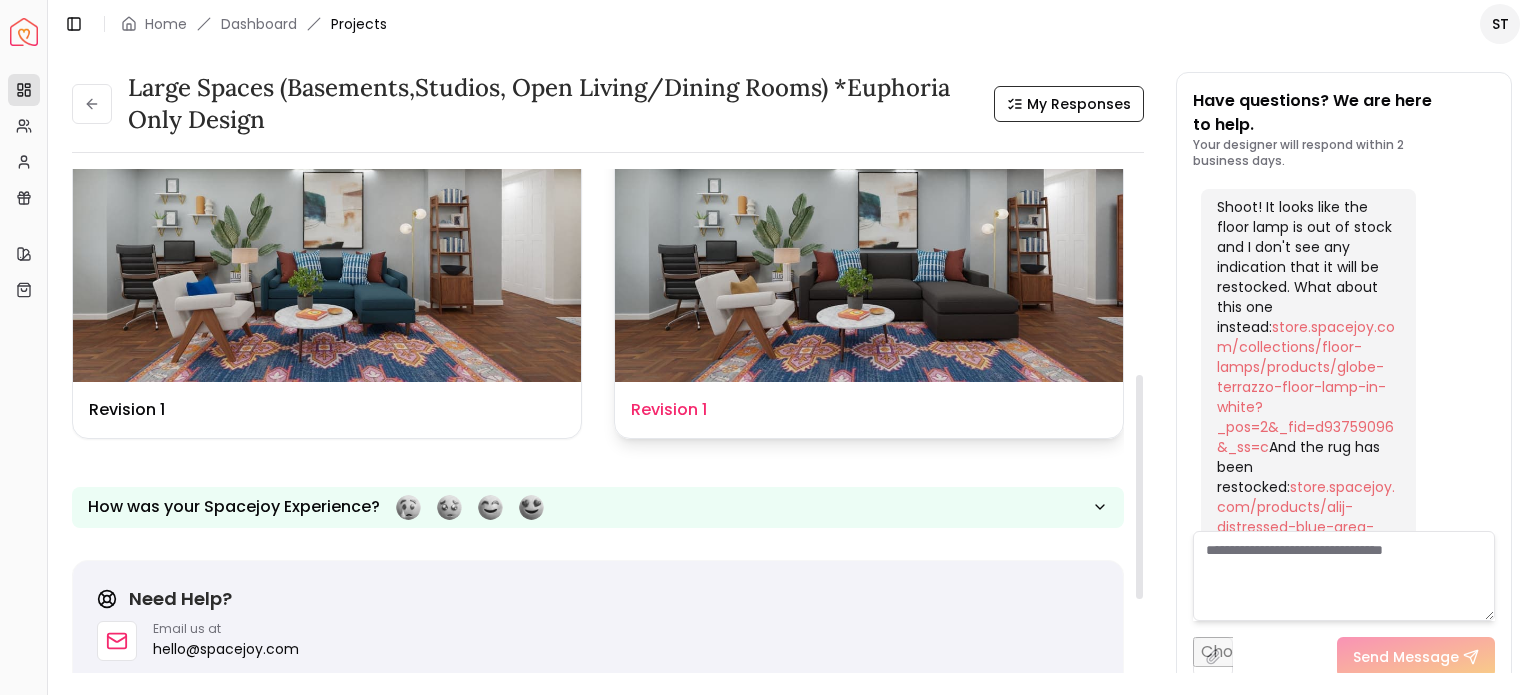 click at bounding box center [869, 239] 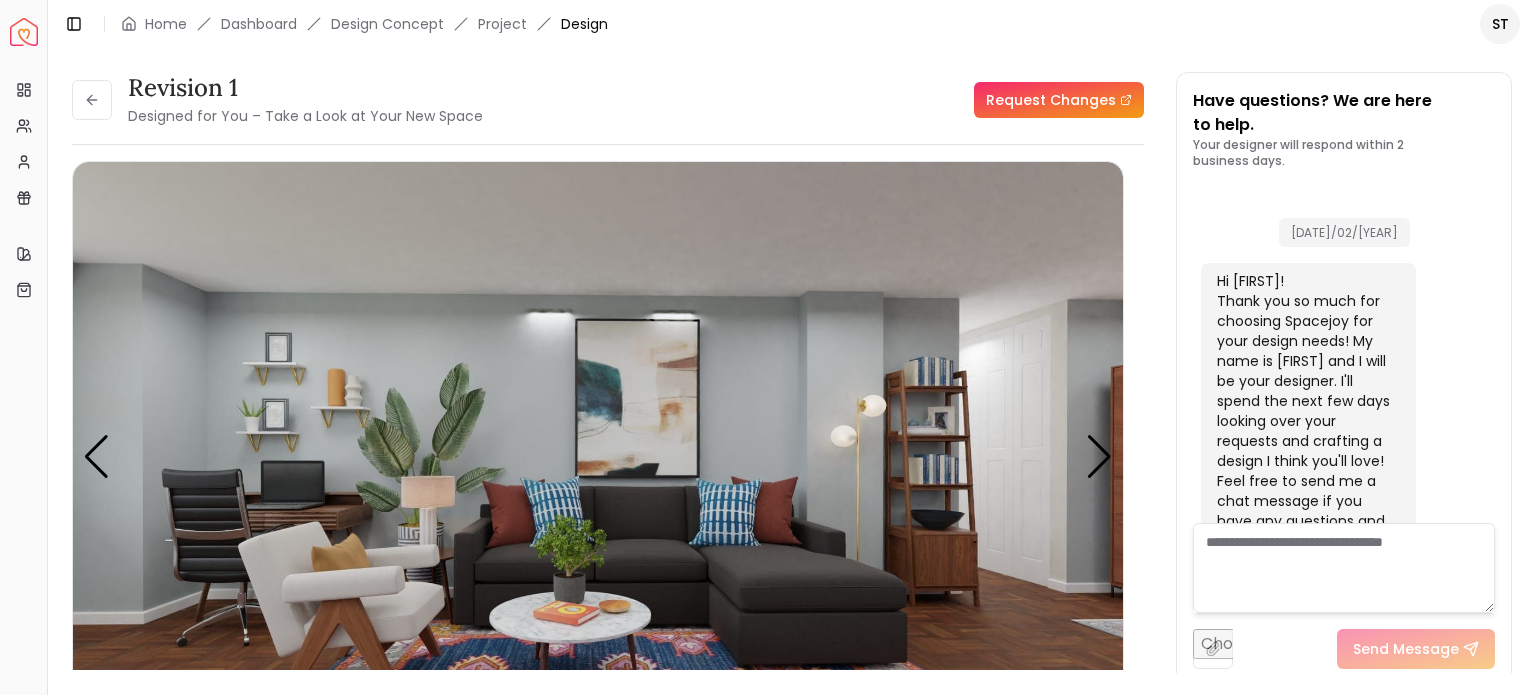scroll, scrollTop: 4384, scrollLeft: 0, axis: vertical 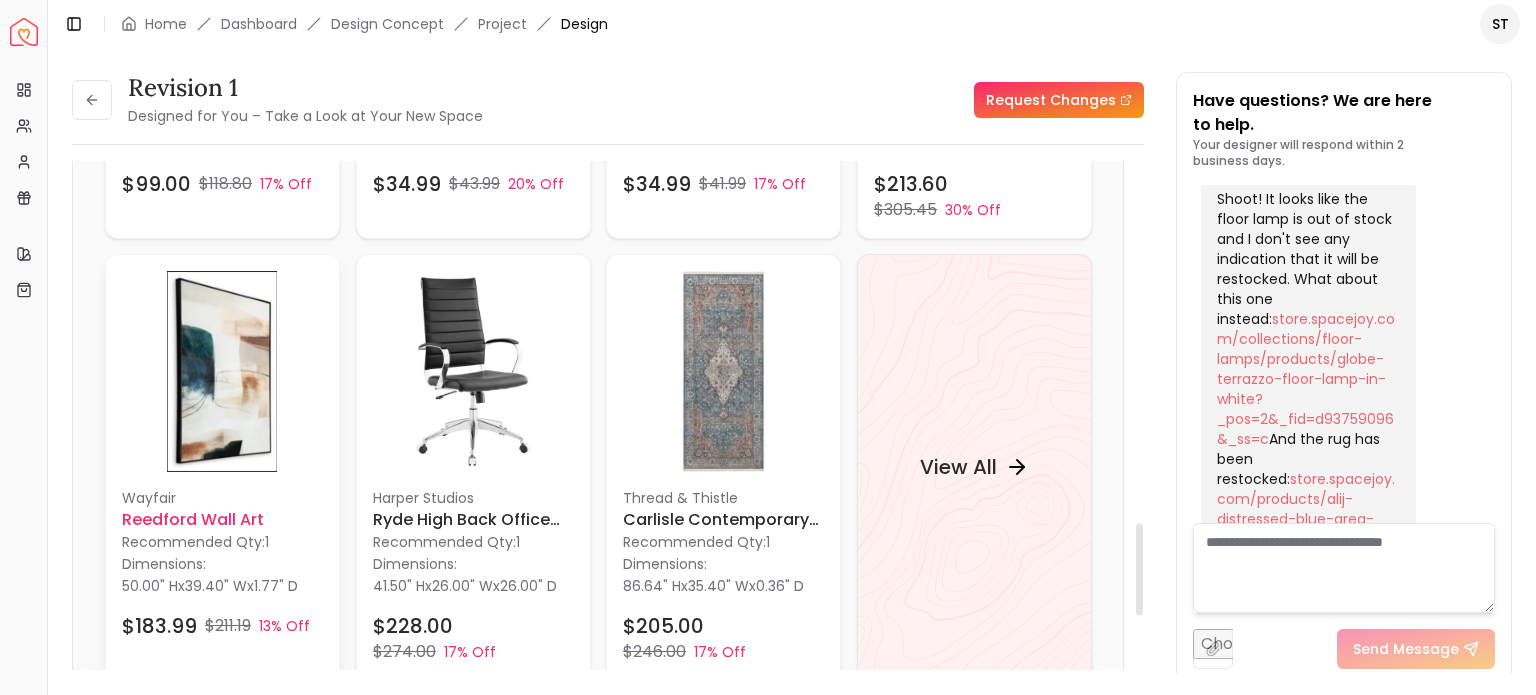 click at bounding box center [222, 371] 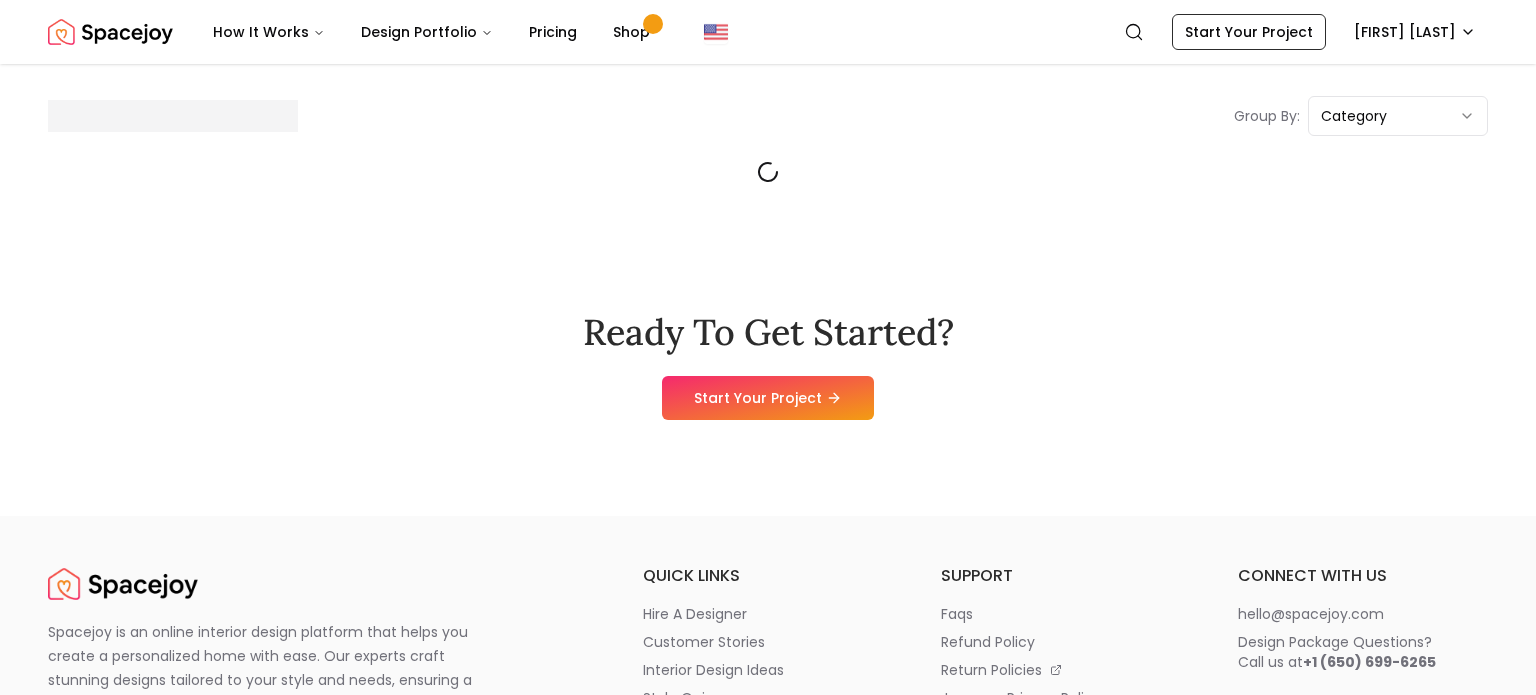 scroll, scrollTop: 0, scrollLeft: 0, axis: both 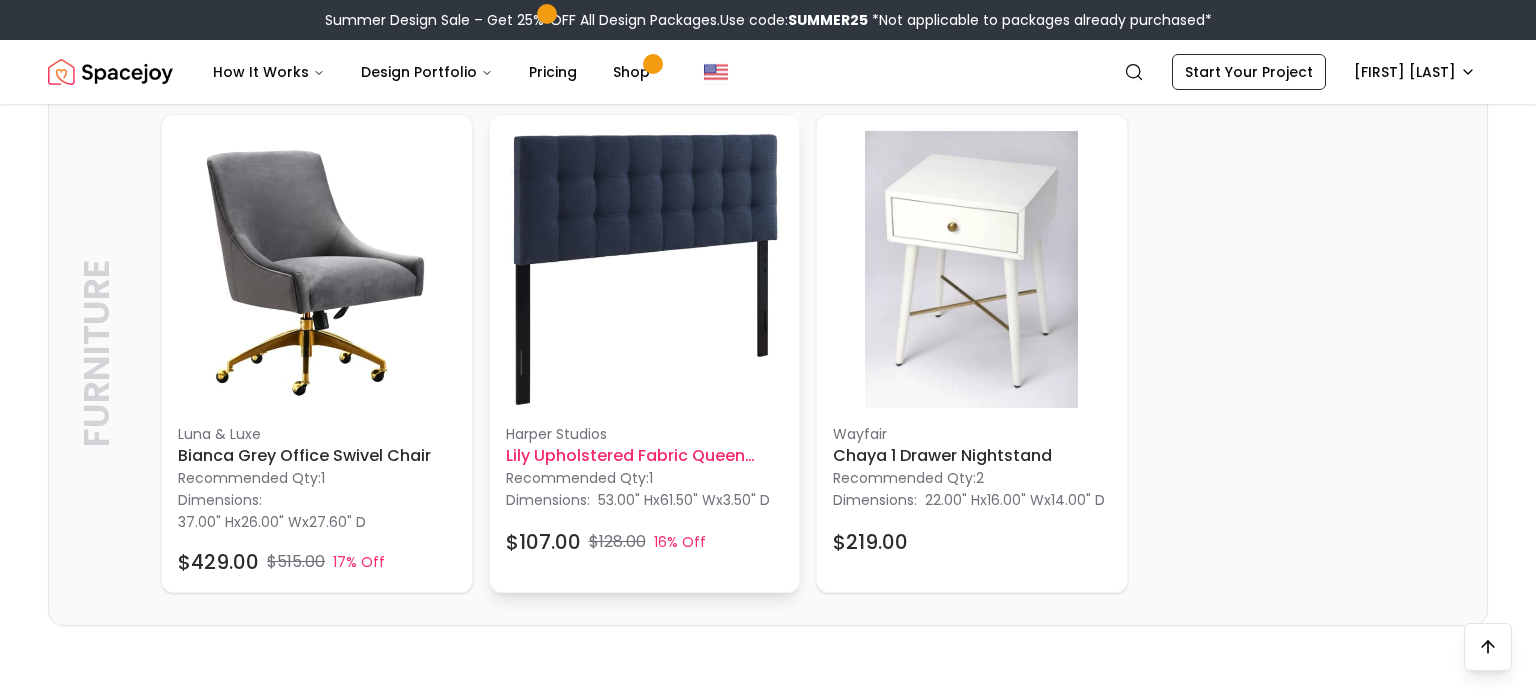 click at bounding box center (645, 270) 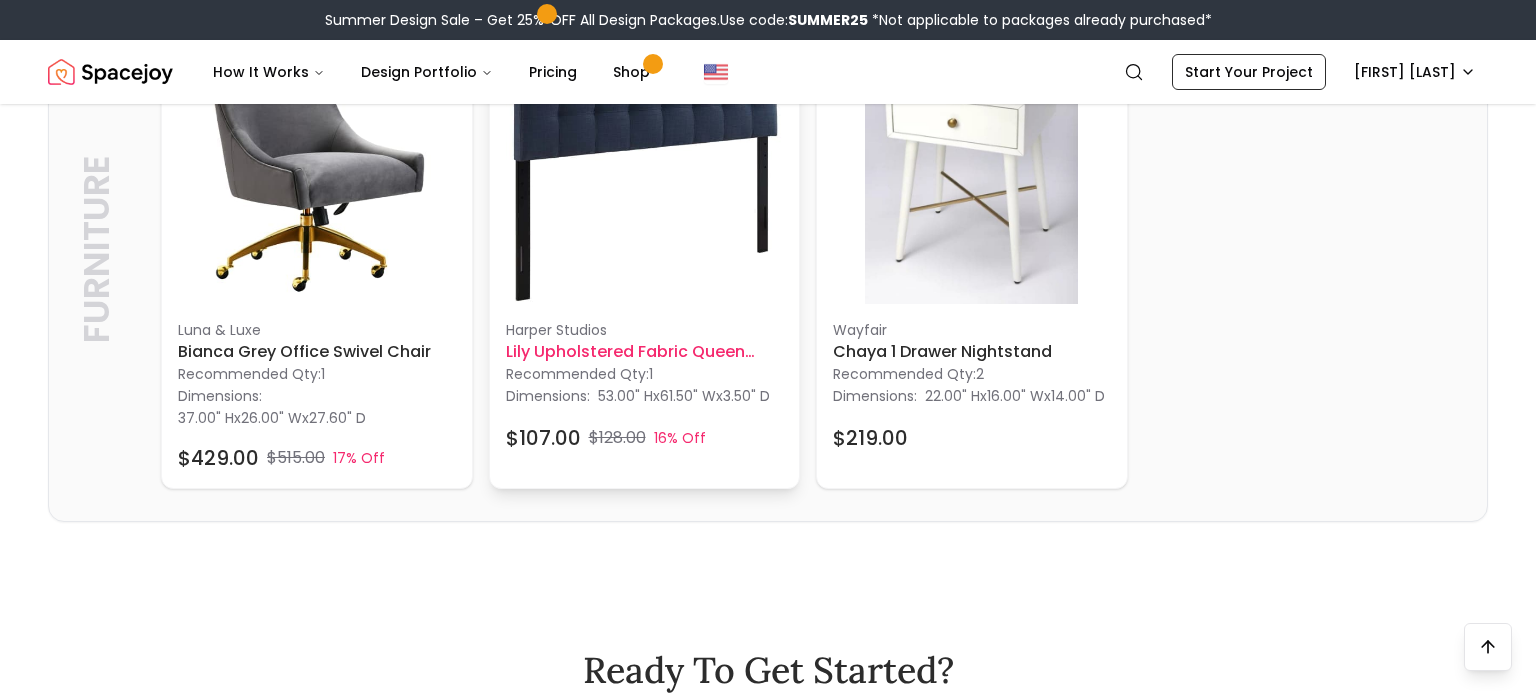 scroll, scrollTop: 3409, scrollLeft: 0, axis: vertical 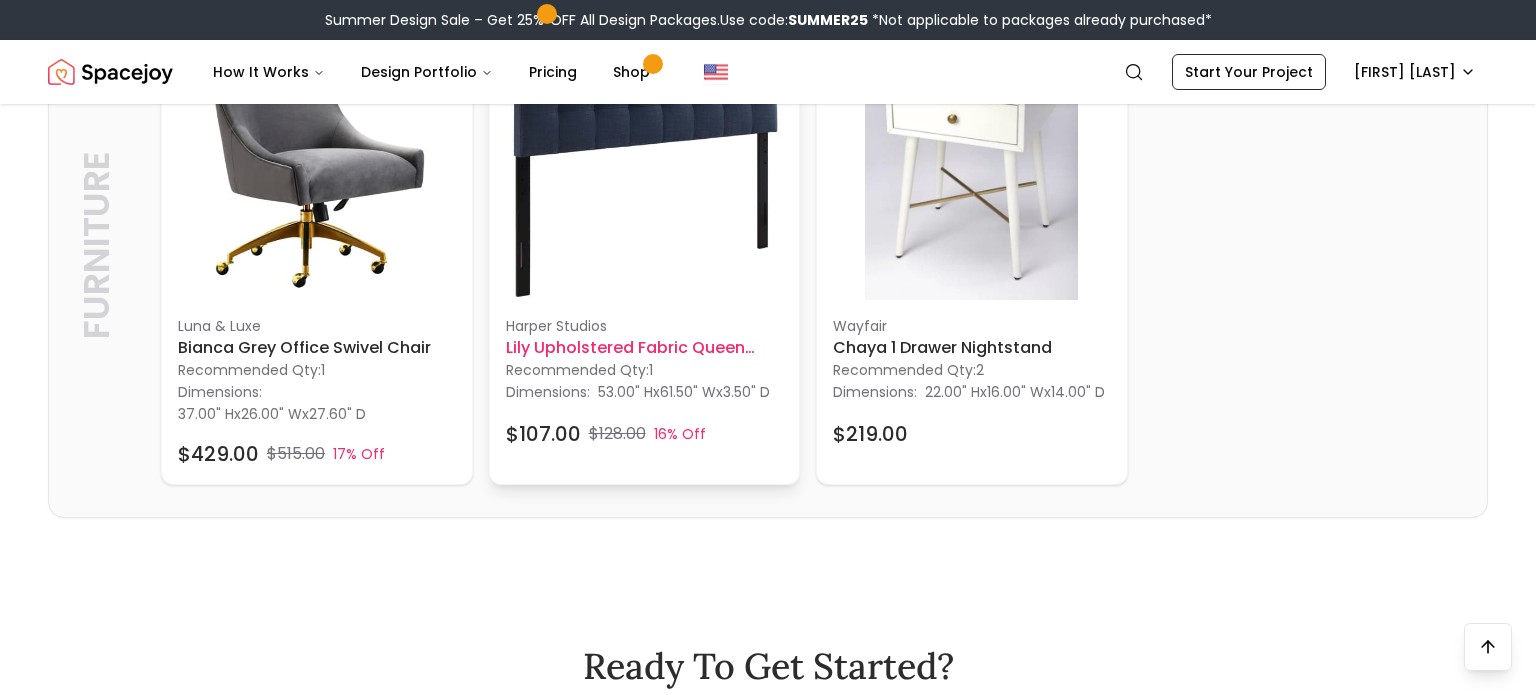 click at bounding box center (645, 162) 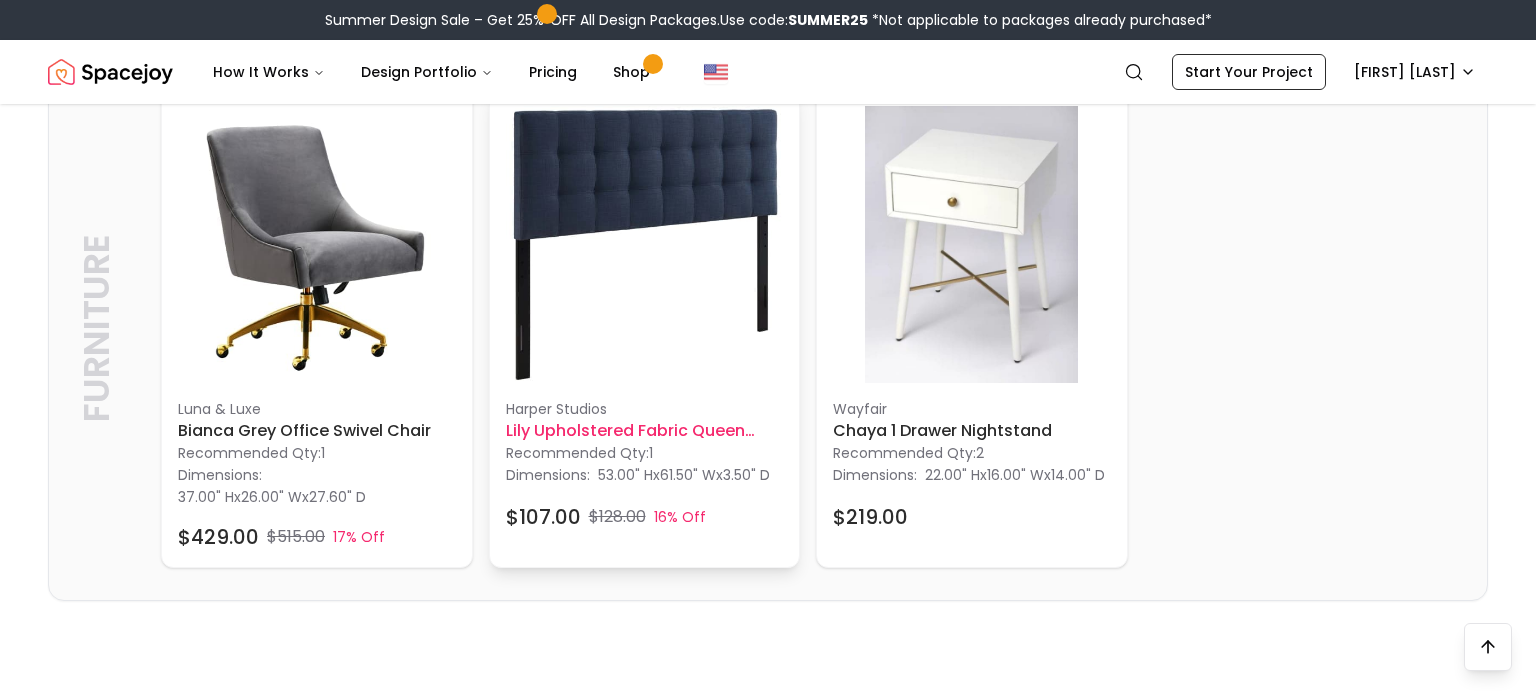 scroll, scrollTop: 3304, scrollLeft: 0, axis: vertical 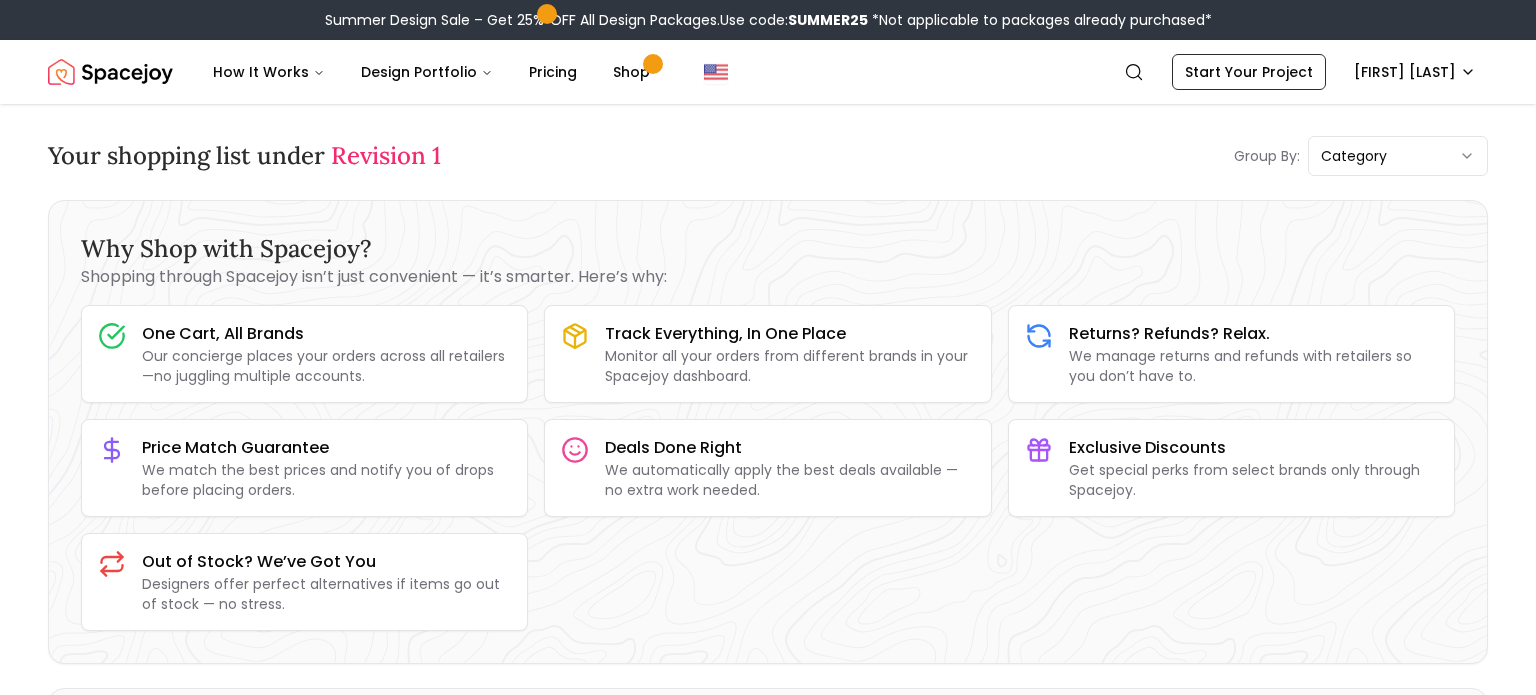 click at bounding box center [110, 72] 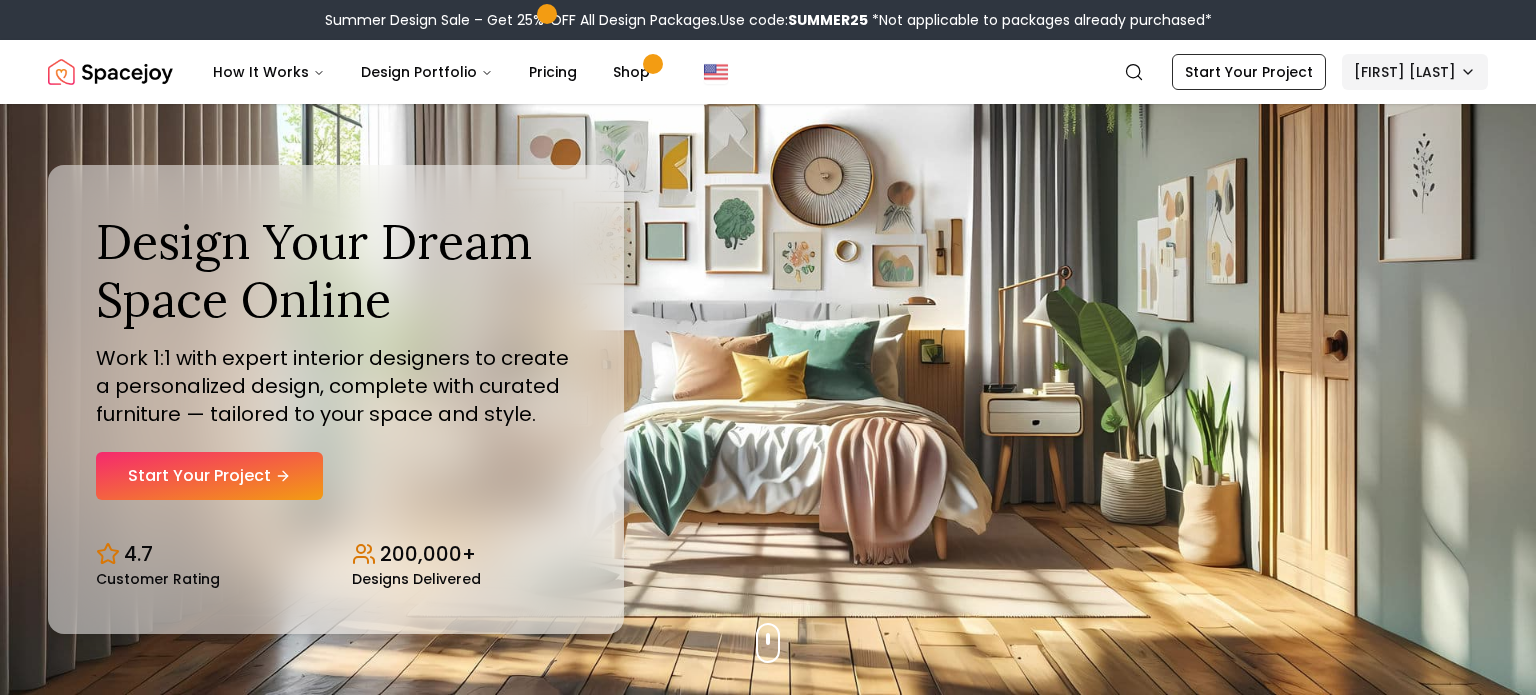 click on "Summer Design Sale – Get 25% OFF All Design Packages. Use code: SUMMER25 *Not applicable to packages already purchased* Spacejoy How It Works Design Portfolio Pricing Shop Search Start Your Project [PERSON] Design Your Dream Space Online Work 1:1 with expert interior designers to create a personalized design, complete with curated furniture — tailored to your space and style. Start Your Project 4.7 Customer Rating 200,000+ Designs Delivered Design Your Dream Space Online Work 1:1 with expert interior designers to create a personalized design, complete with curated furniture — tailored to your space and style. Start Your Project 4.7 Customer Rating 200,000+ Designs Delivered Summer Design Sale Get 25% OFF on all Design Packages Get Started Mid-Summer Style Event Up to 60% OFF on Furniture & Decor Shop Now Get Matched with Expert Interior Designers Online! [PERSON] Designer [PERSON] Designer [PERSON] Designer [PERSON] Designer [PERSON] Designer" at bounding box center (768, 6018) 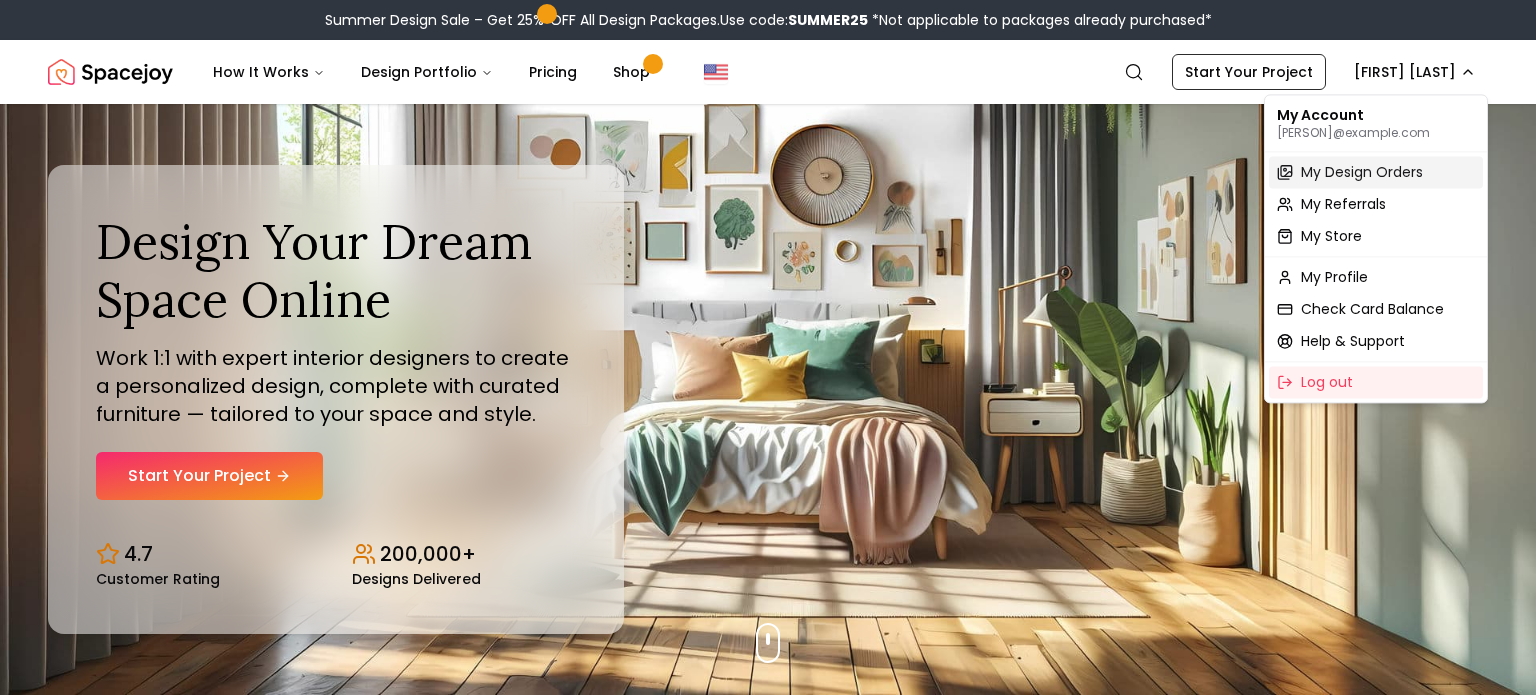 click on "My Design Orders" at bounding box center [1362, 172] 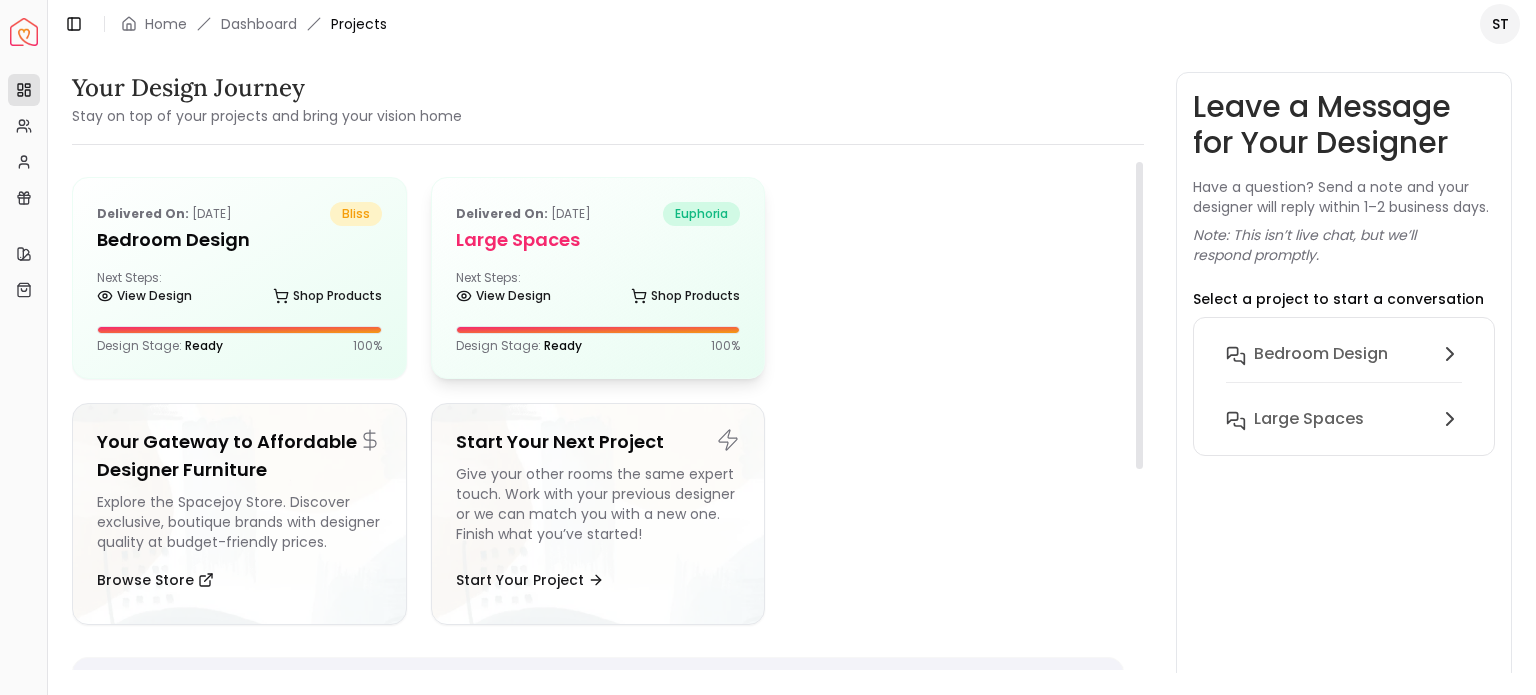 click on "Delivered on: [DATE] euphoria Large Spaces Next Steps: View Design Shop Products Design Stage: Ready 100 %" at bounding box center (598, 278) 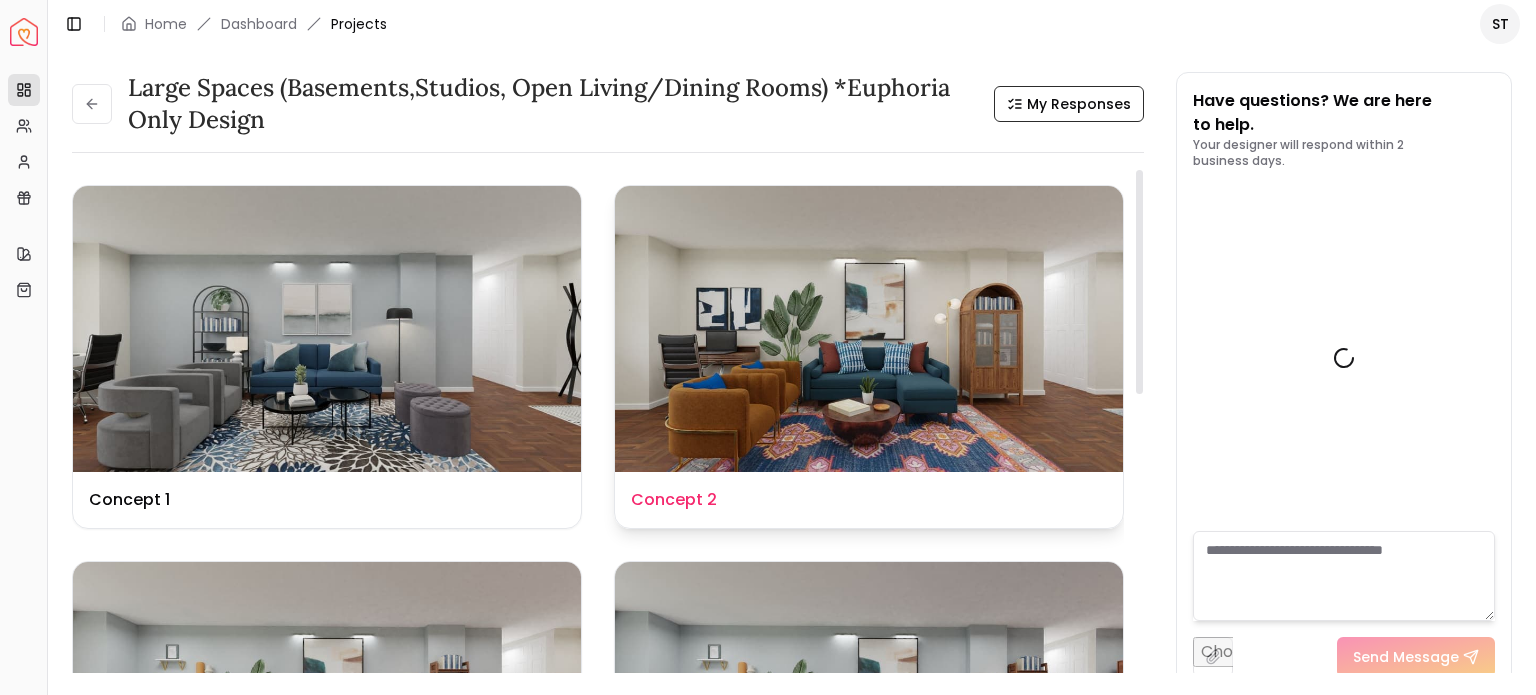 scroll, scrollTop: 4376, scrollLeft: 0, axis: vertical 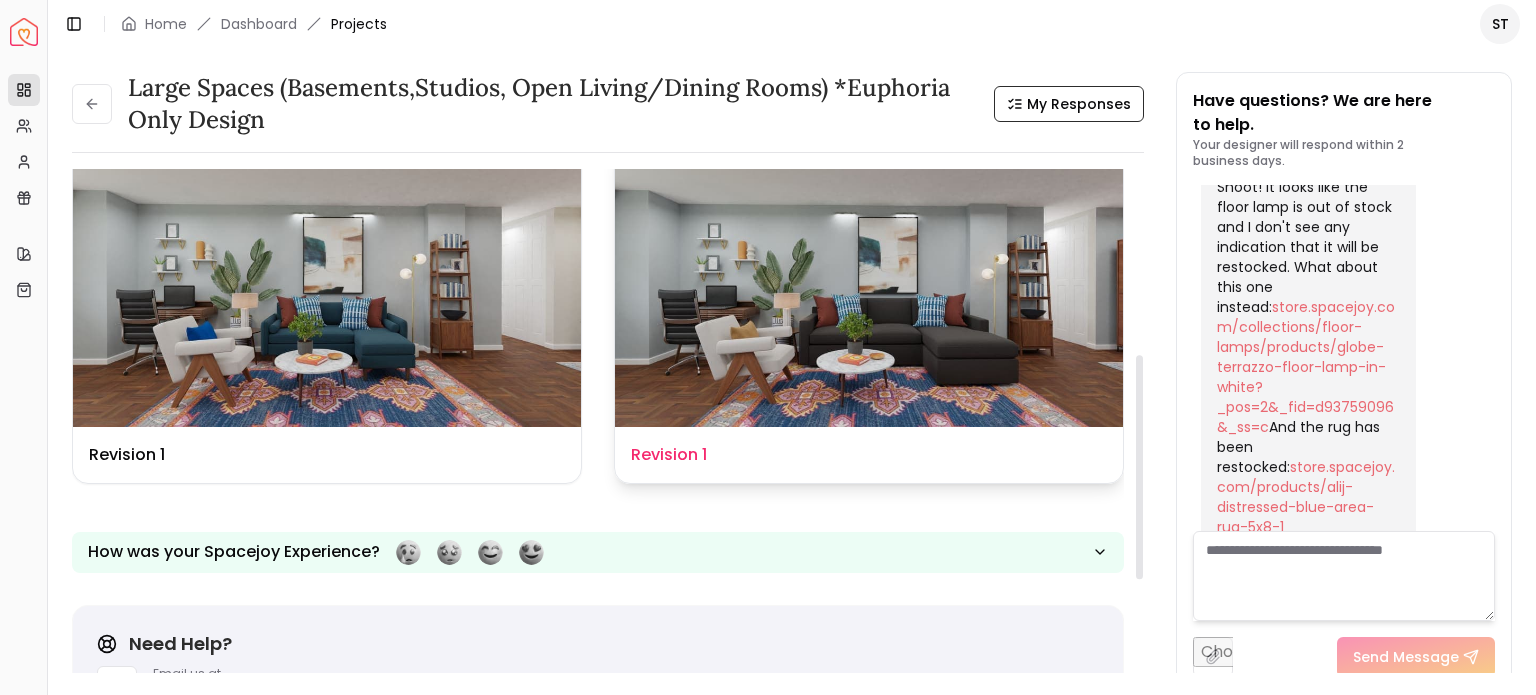 click at bounding box center (869, 284) 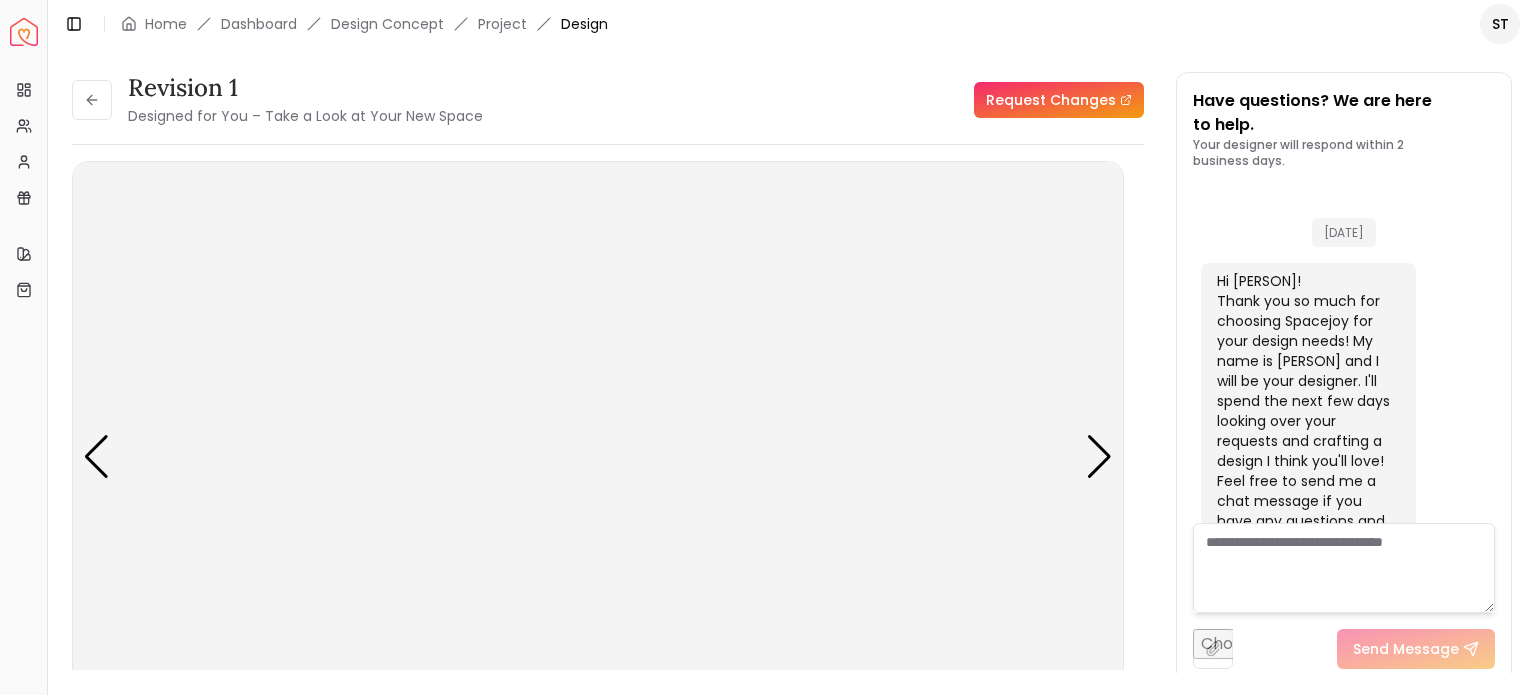 scroll, scrollTop: 4384, scrollLeft: 0, axis: vertical 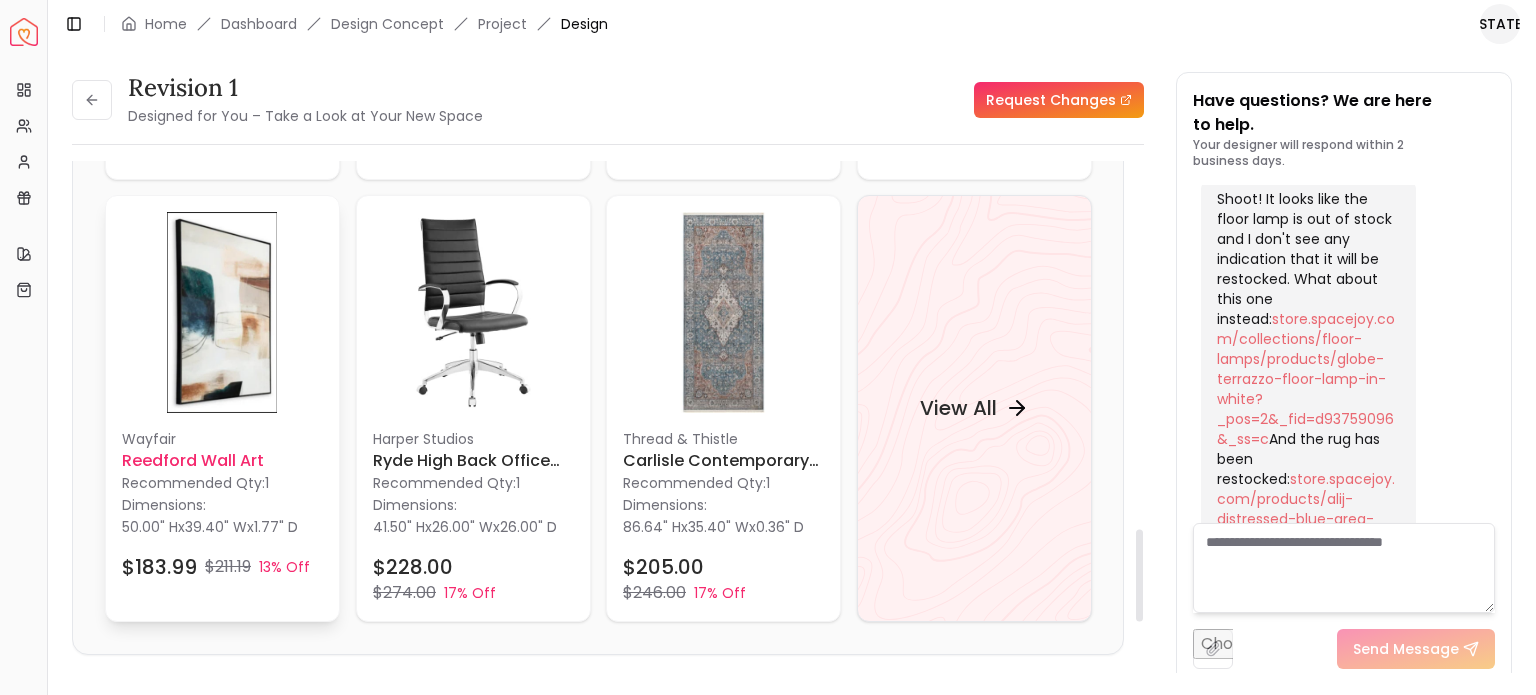 click at bounding box center (222, 312) 